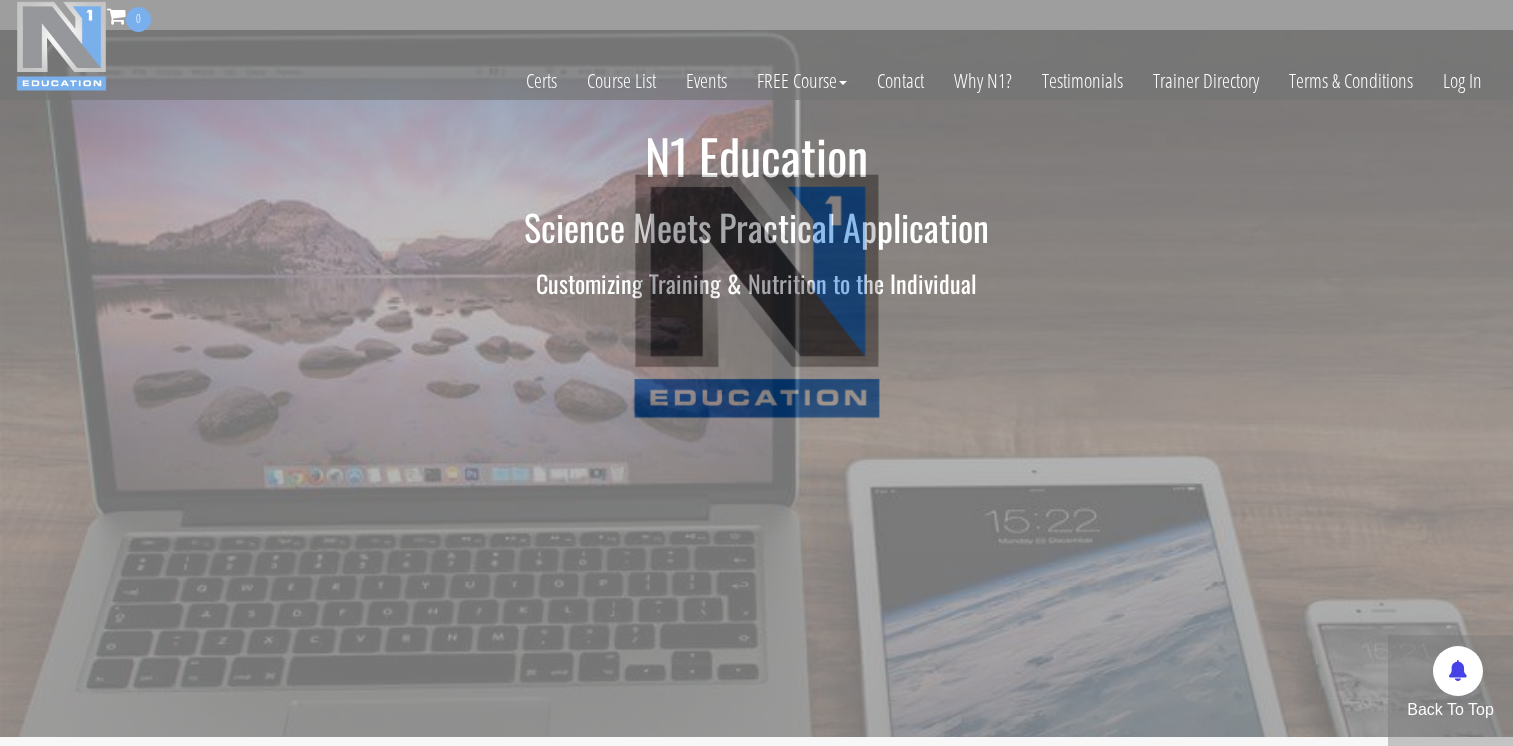 scroll, scrollTop: 0, scrollLeft: 0, axis: both 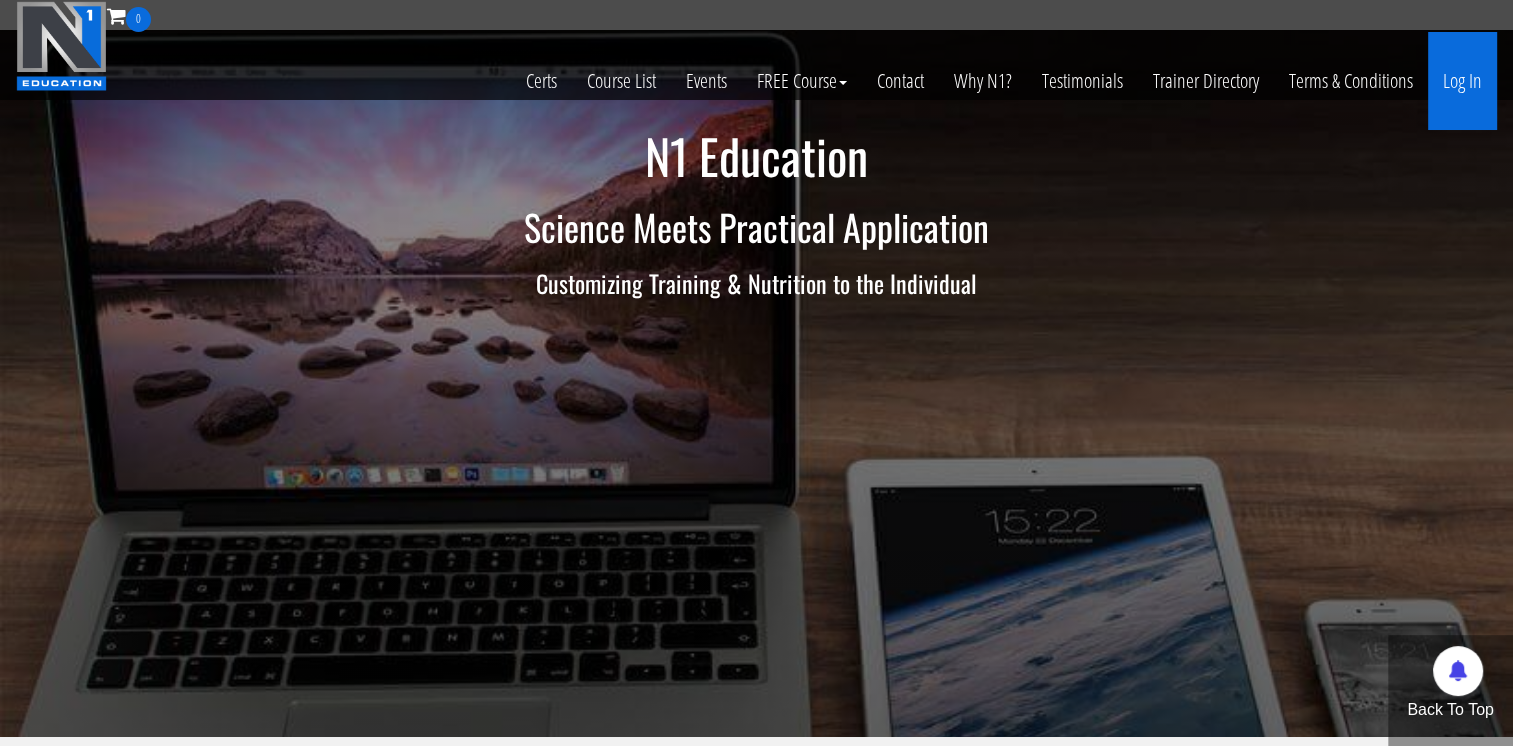 click on "Log In" at bounding box center (1462, 81) 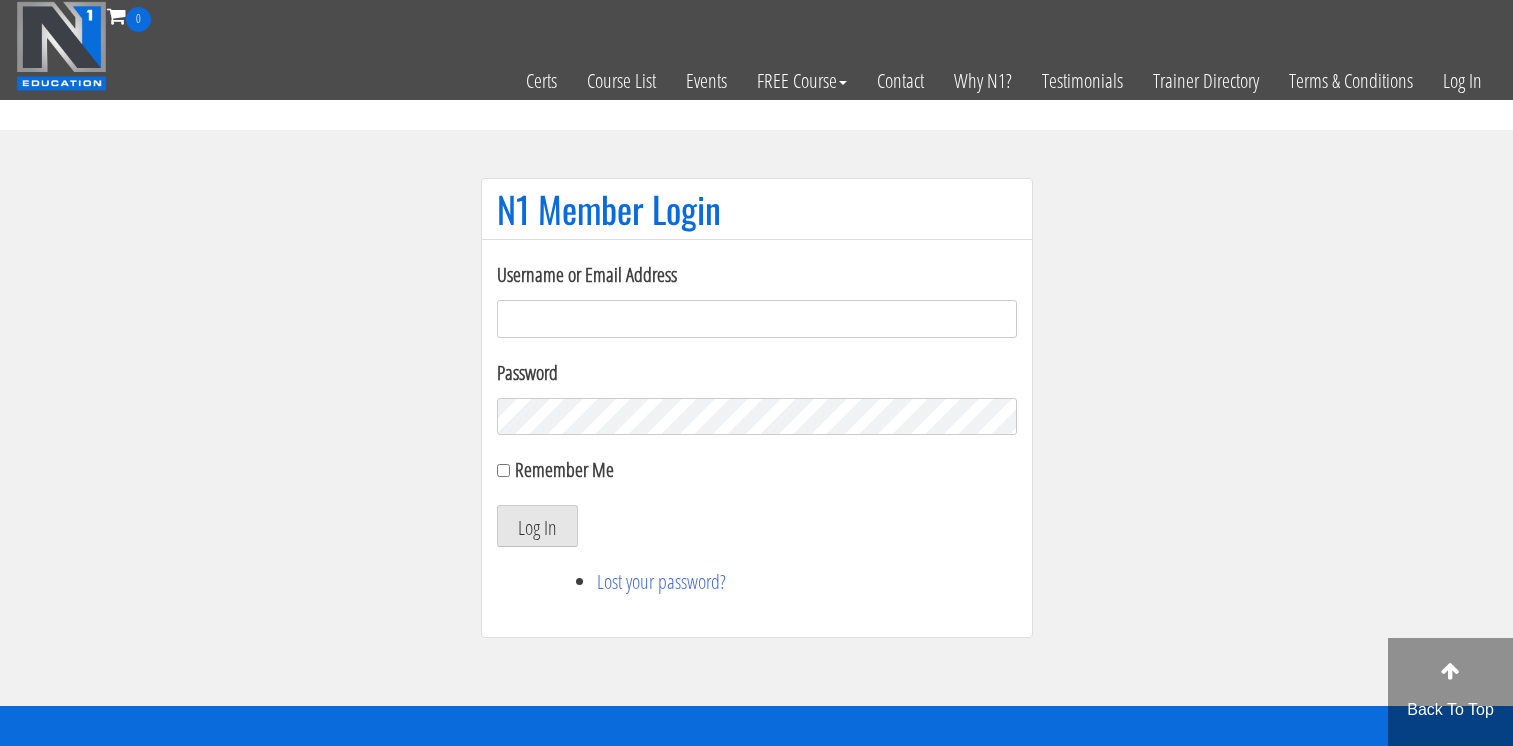 scroll, scrollTop: 0, scrollLeft: 0, axis: both 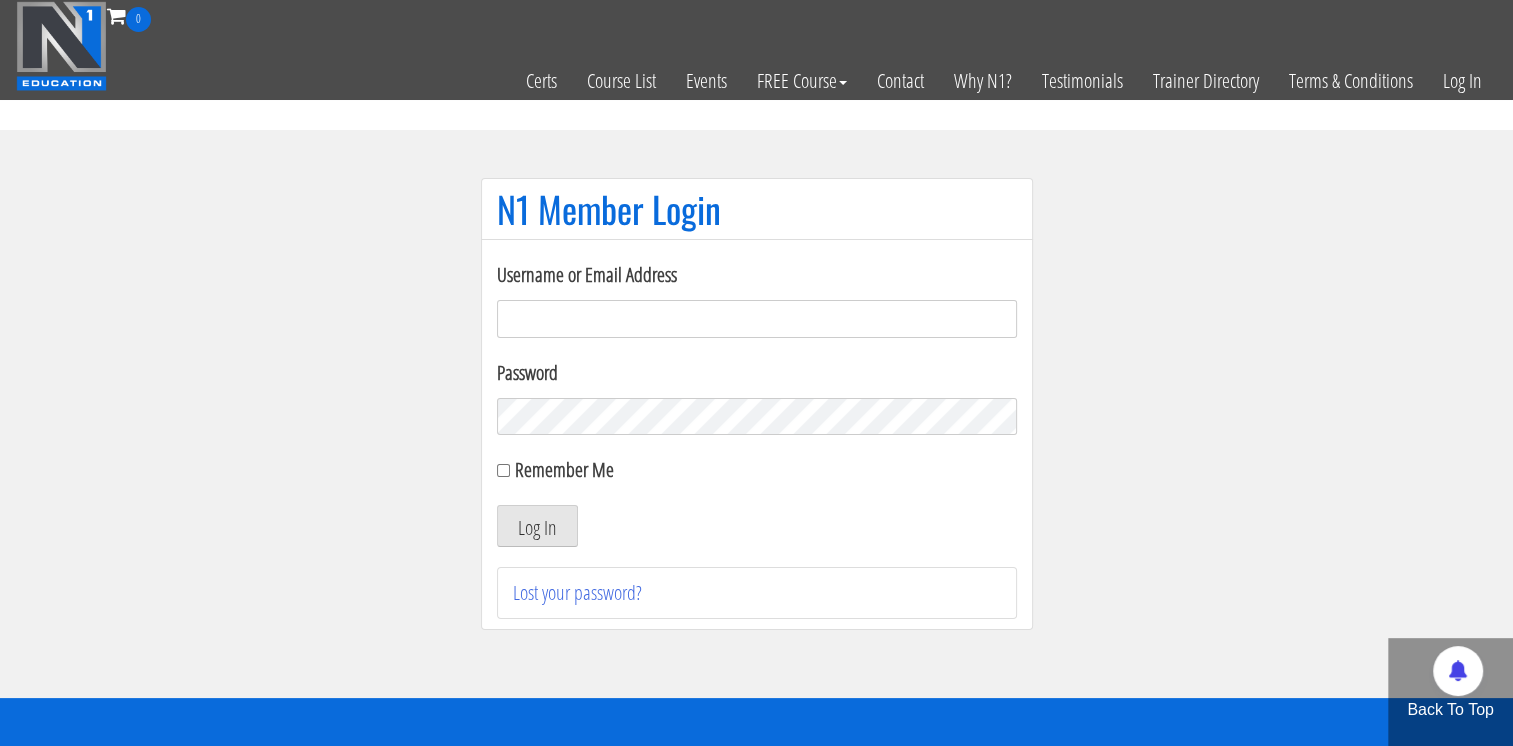 click on "Username or Email Address" at bounding box center [757, 319] 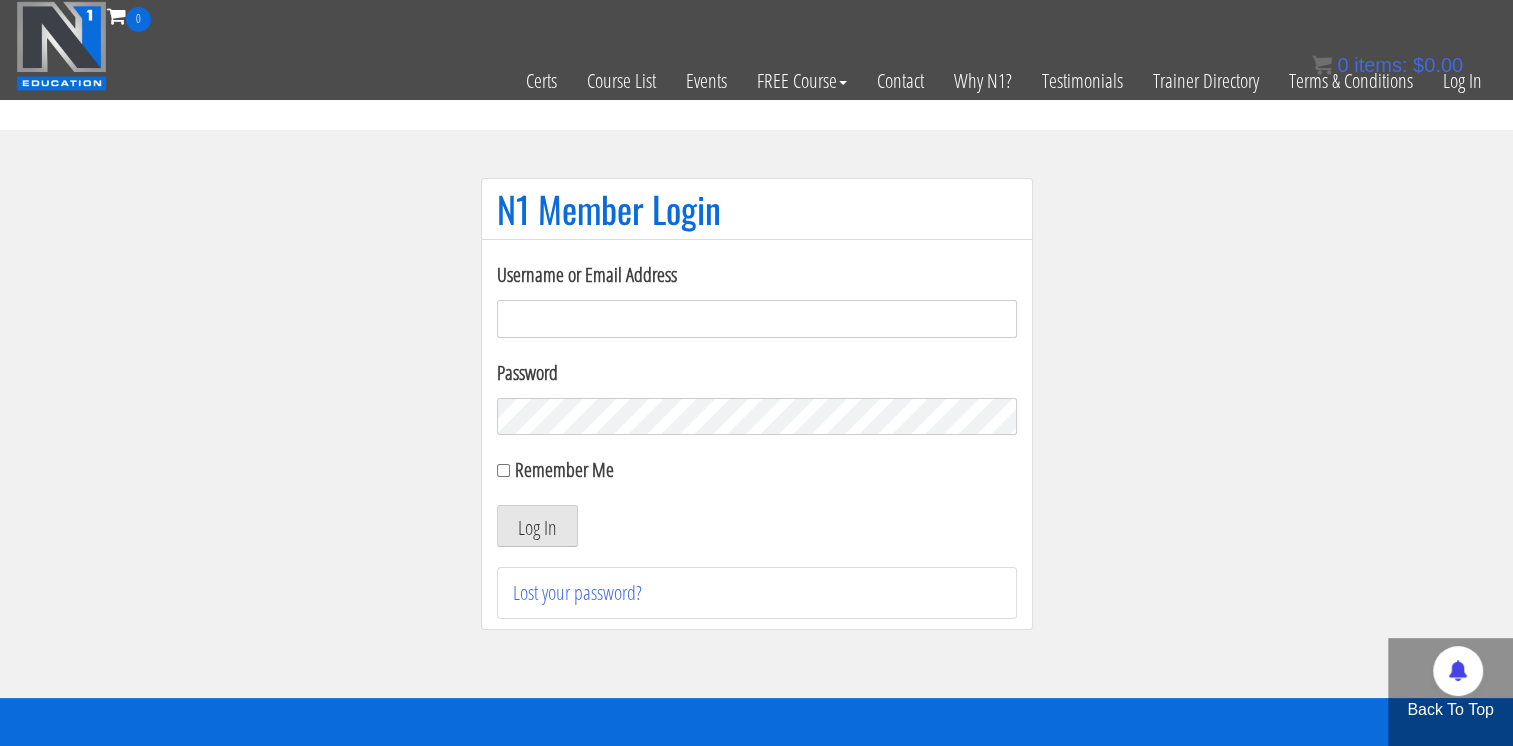 type on "bgaliffe95@gmail.com" 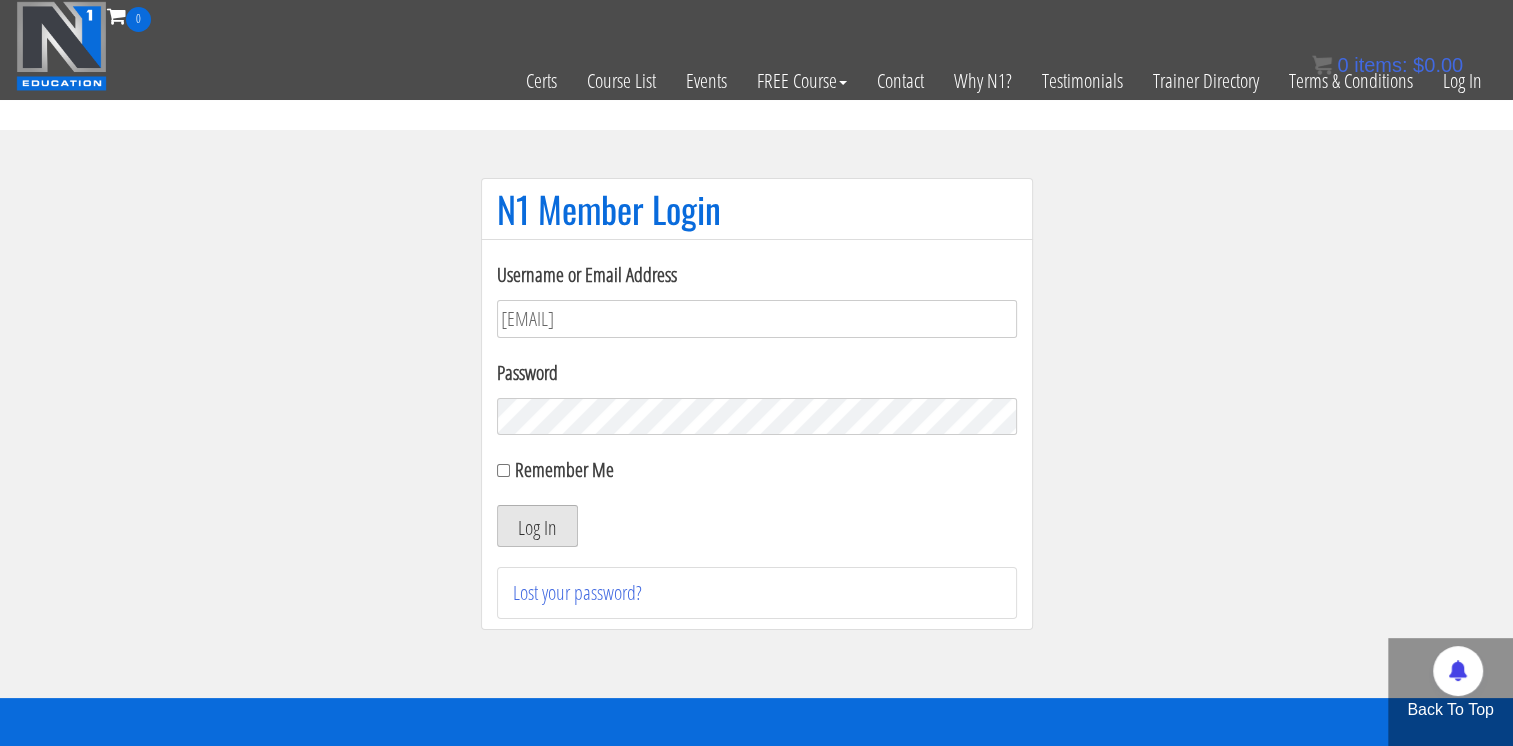 click on "Log In" at bounding box center (537, 526) 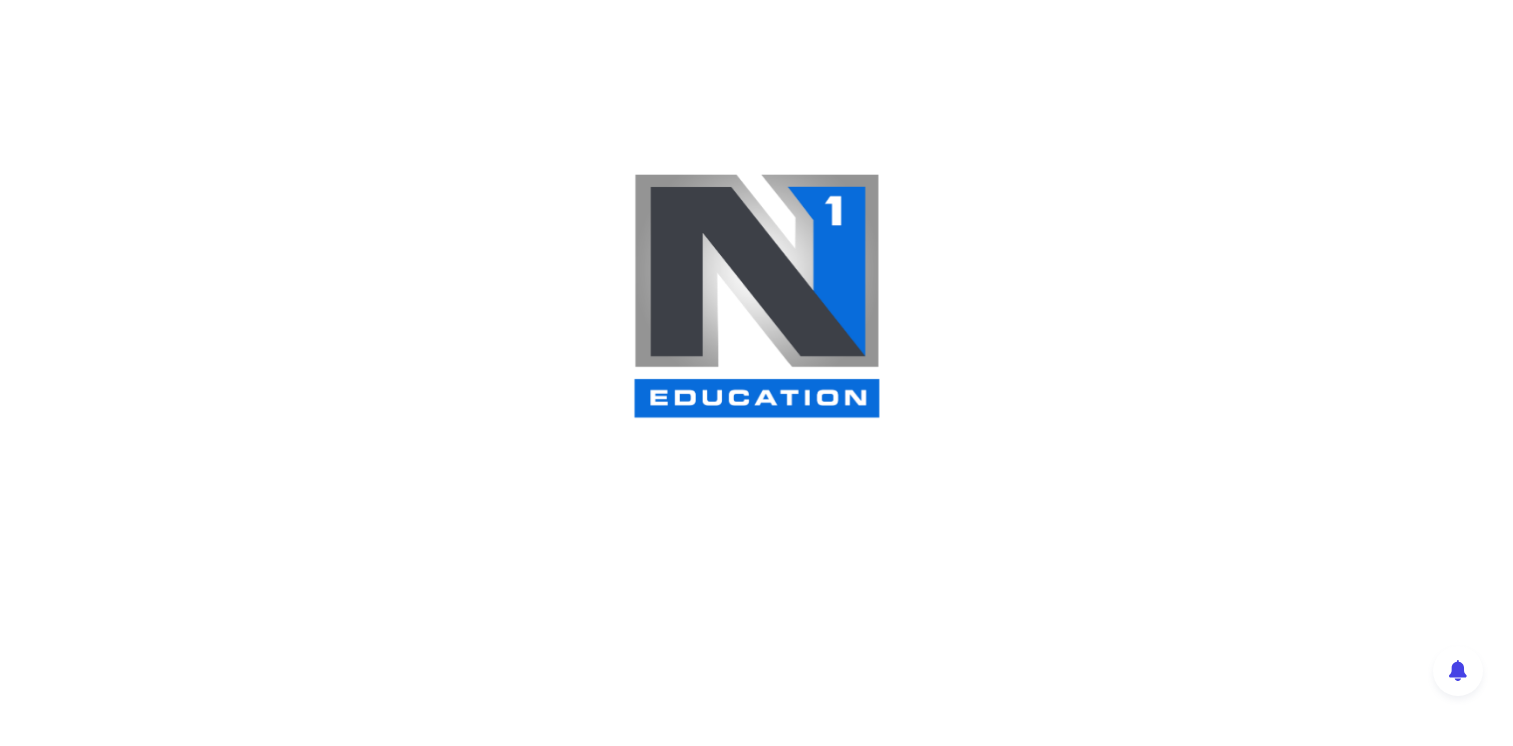 scroll, scrollTop: 0, scrollLeft: 0, axis: both 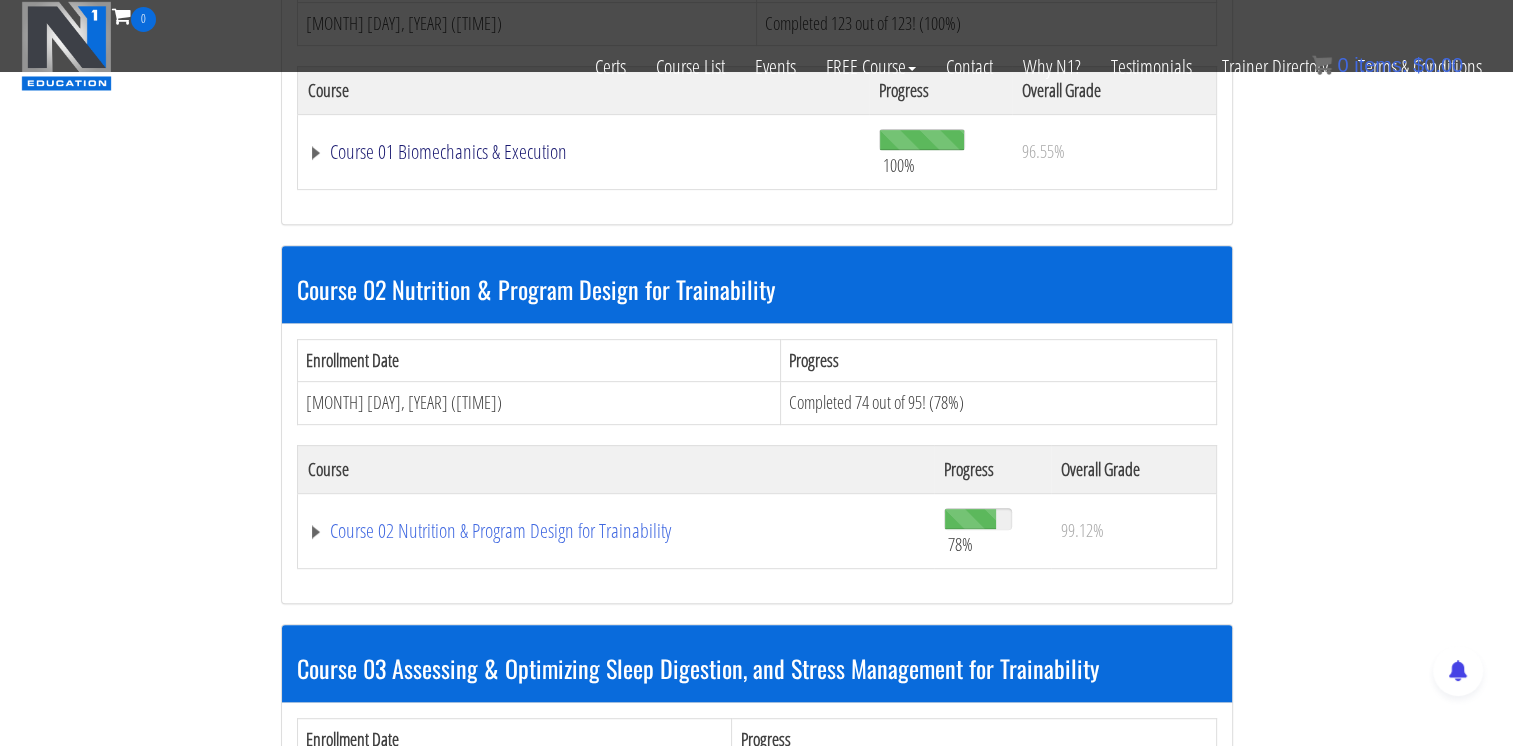 click on "Course 01 Biomechanics & Execution" at bounding box center [525, -214] 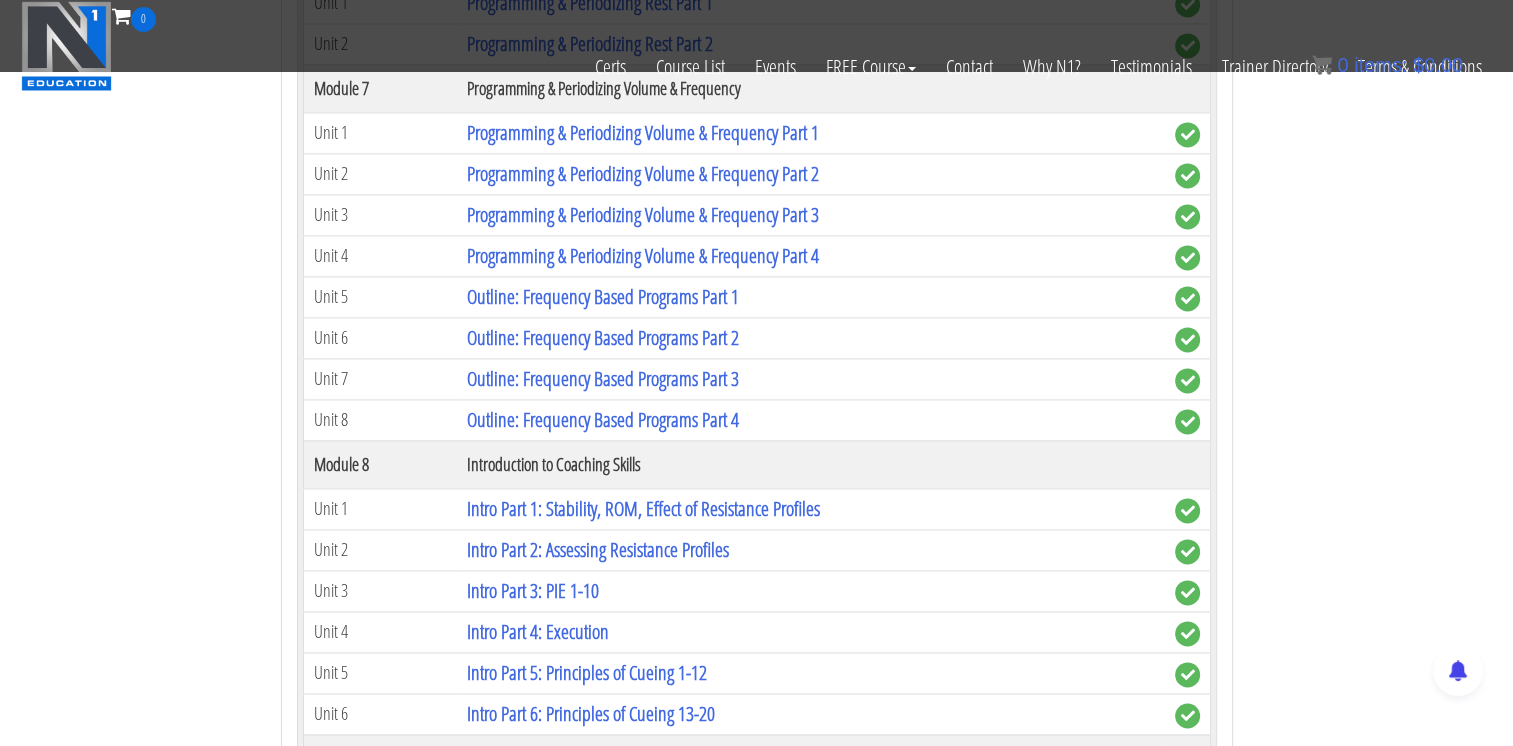 scroll, scrollTop: 782, scrollLeft: 0, axis: vertical 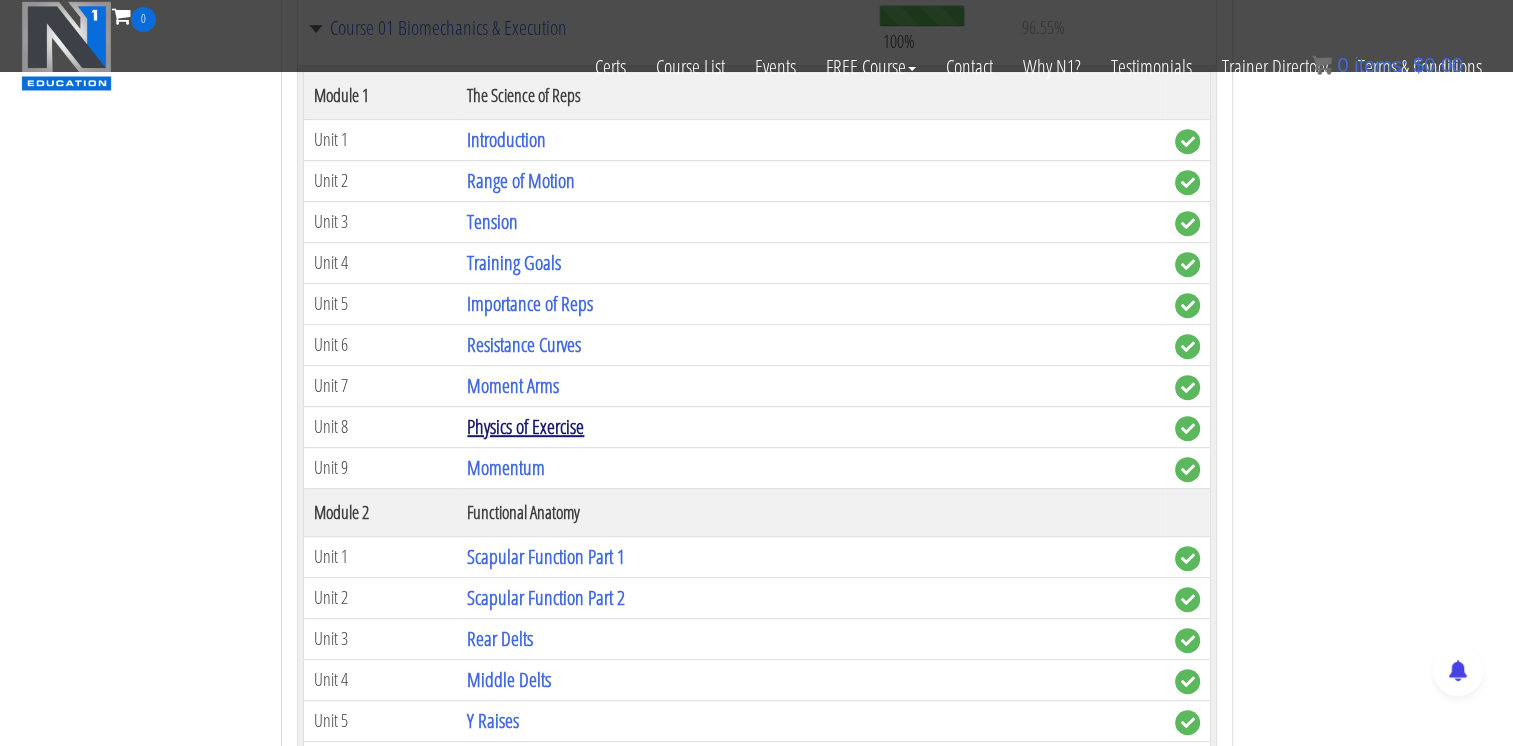click on "Physics of Exercise" at bounding box center (525, 426) 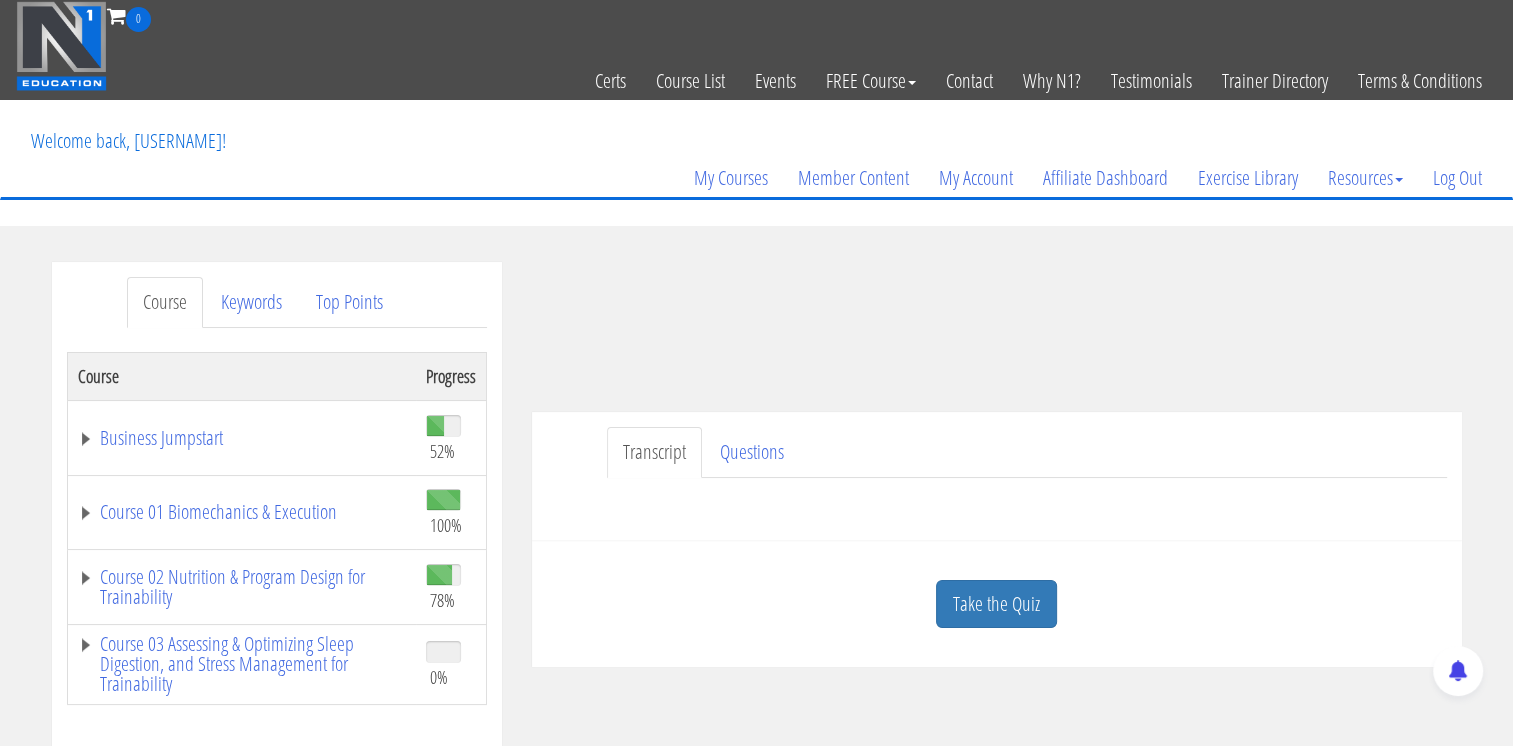 scroll, scrollTop: 0, scrollLeft: 0, axis: both 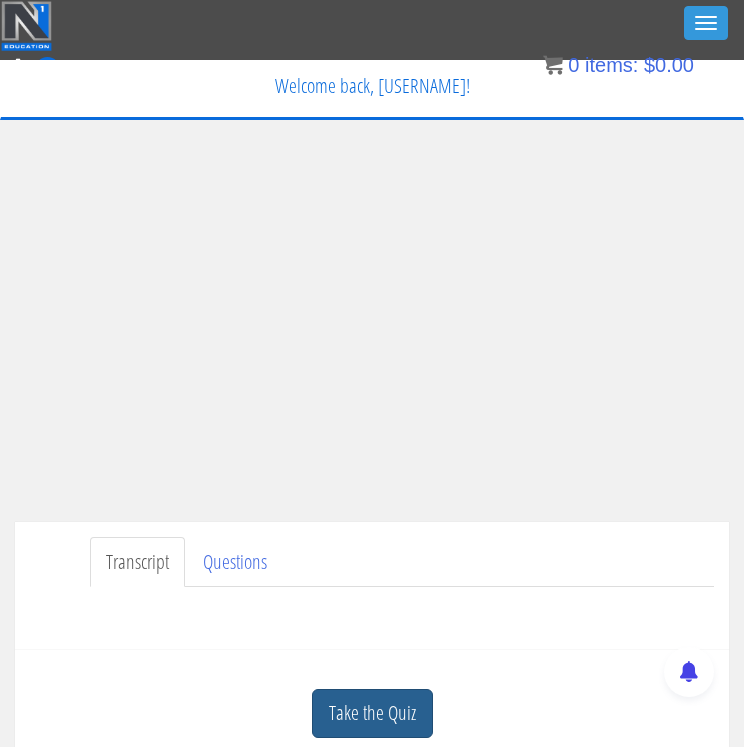 click on "Take the Quiz" at bounding box center (372, 713) 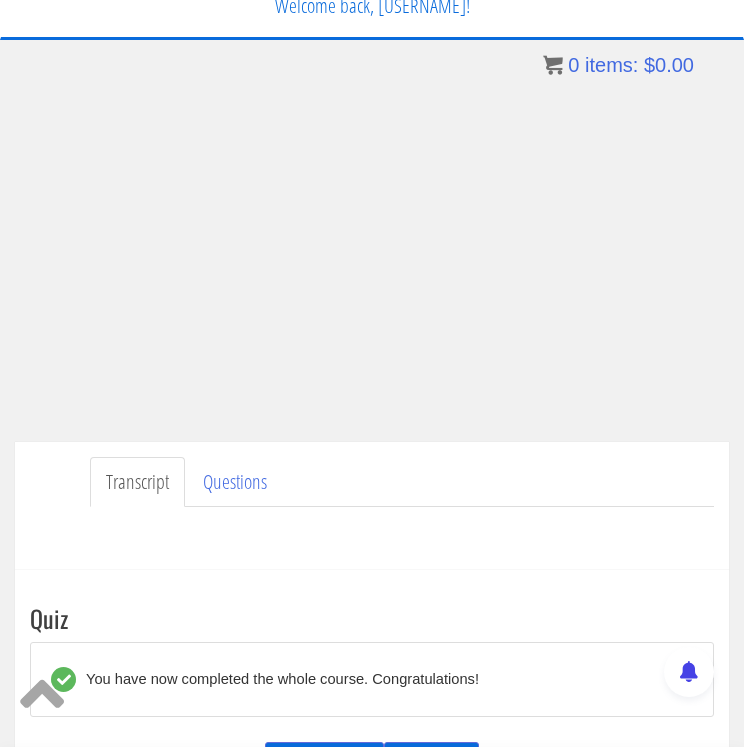 scroll, scrollTop: 77, scrollLeft: 0, axis: vertical 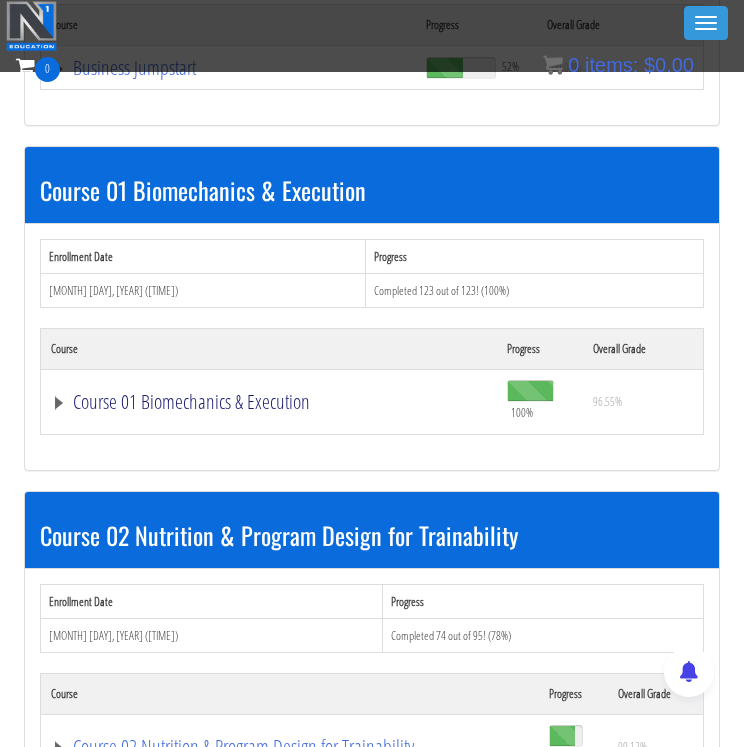 click on "Course 01 Biomechanics & Execution" at bounding box center [228, 68] 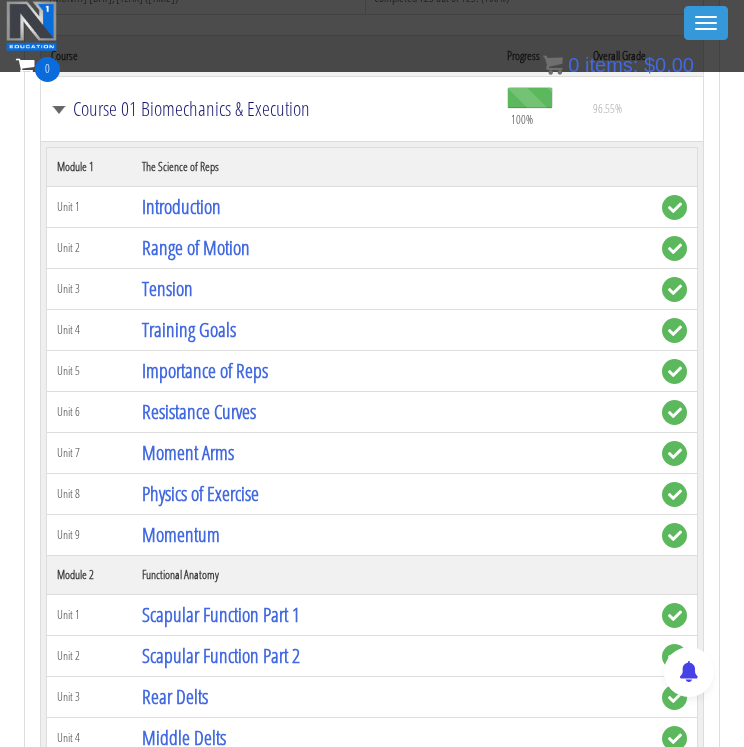 scroll, scrollTop: 824, scrollLeft: 0, axis: vertical 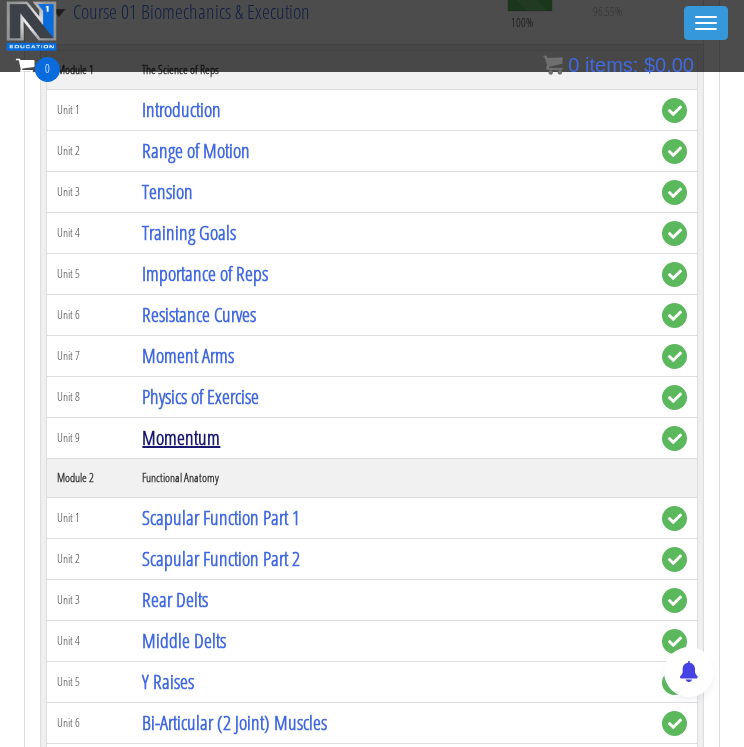 click on "Momentum" at bounding box center (181, 437) 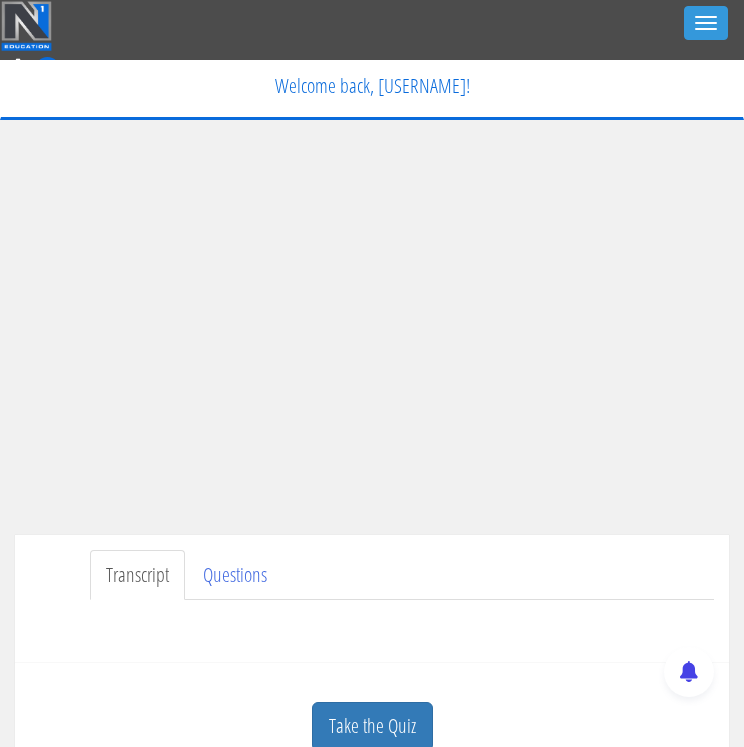 scroll, scrollTop: 0, scrollLeft: 0, axis: both 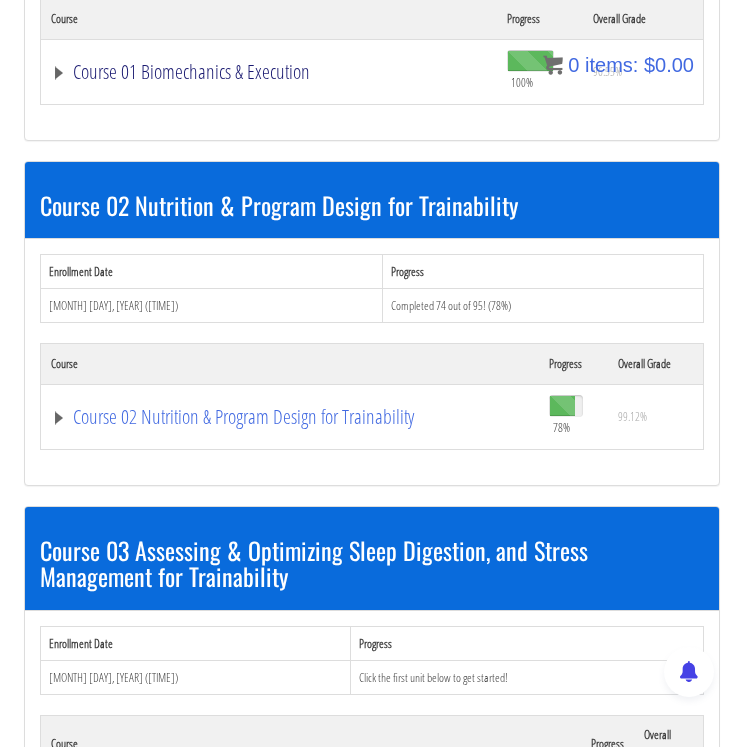 click on "Course 01 Biomechanics & Execution" at bounding box center [228, -262] 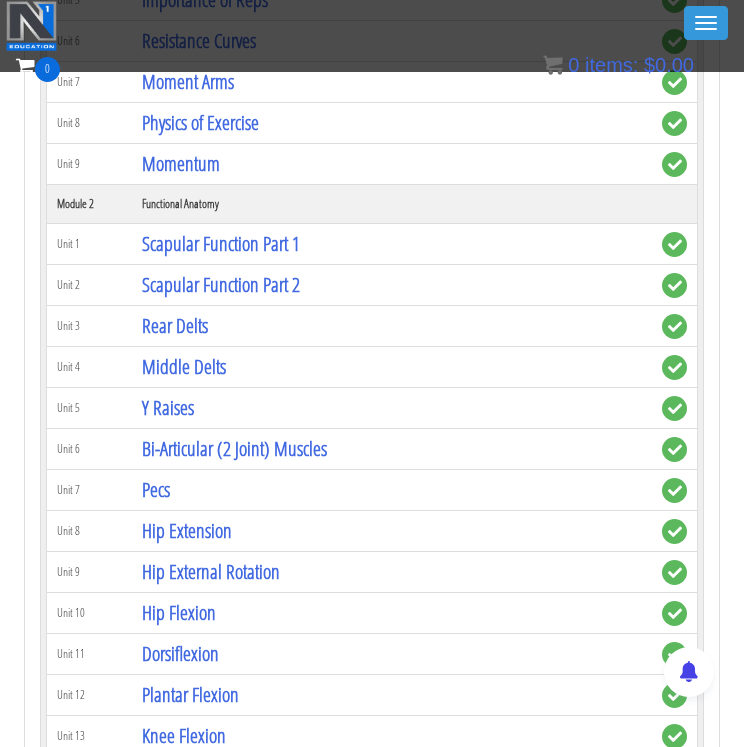 scroll, scrollTop: 1118, scrollLeft: 0, axis: vertical 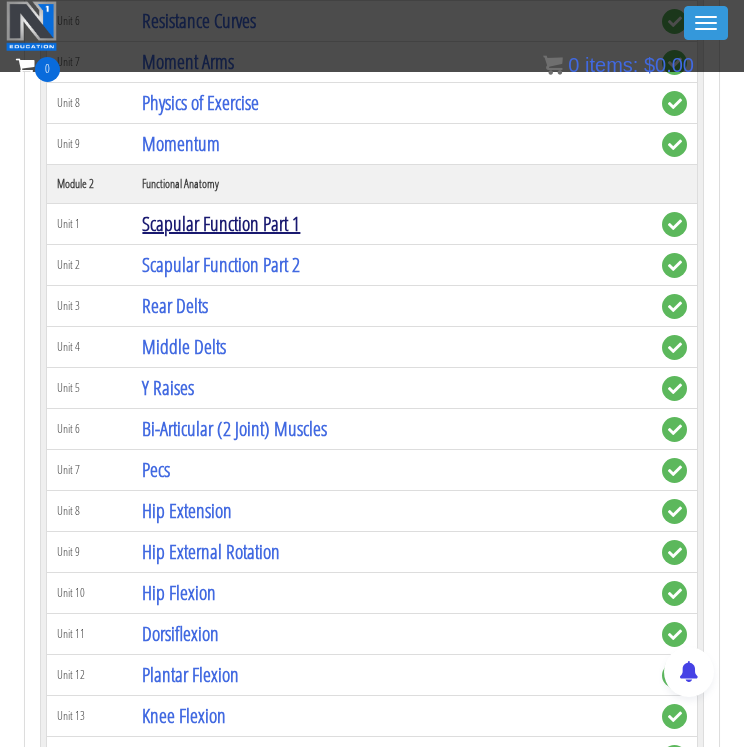click on "Scapular Function Part 1" at bounding box center [221, 223] 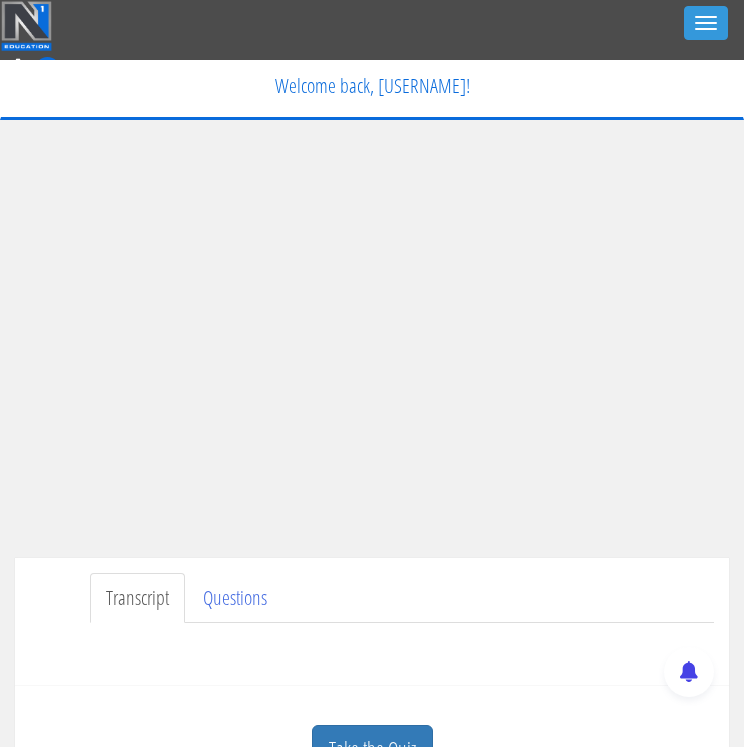scroll, scrollTop: 0, scrollLeft: 0, axis: both 